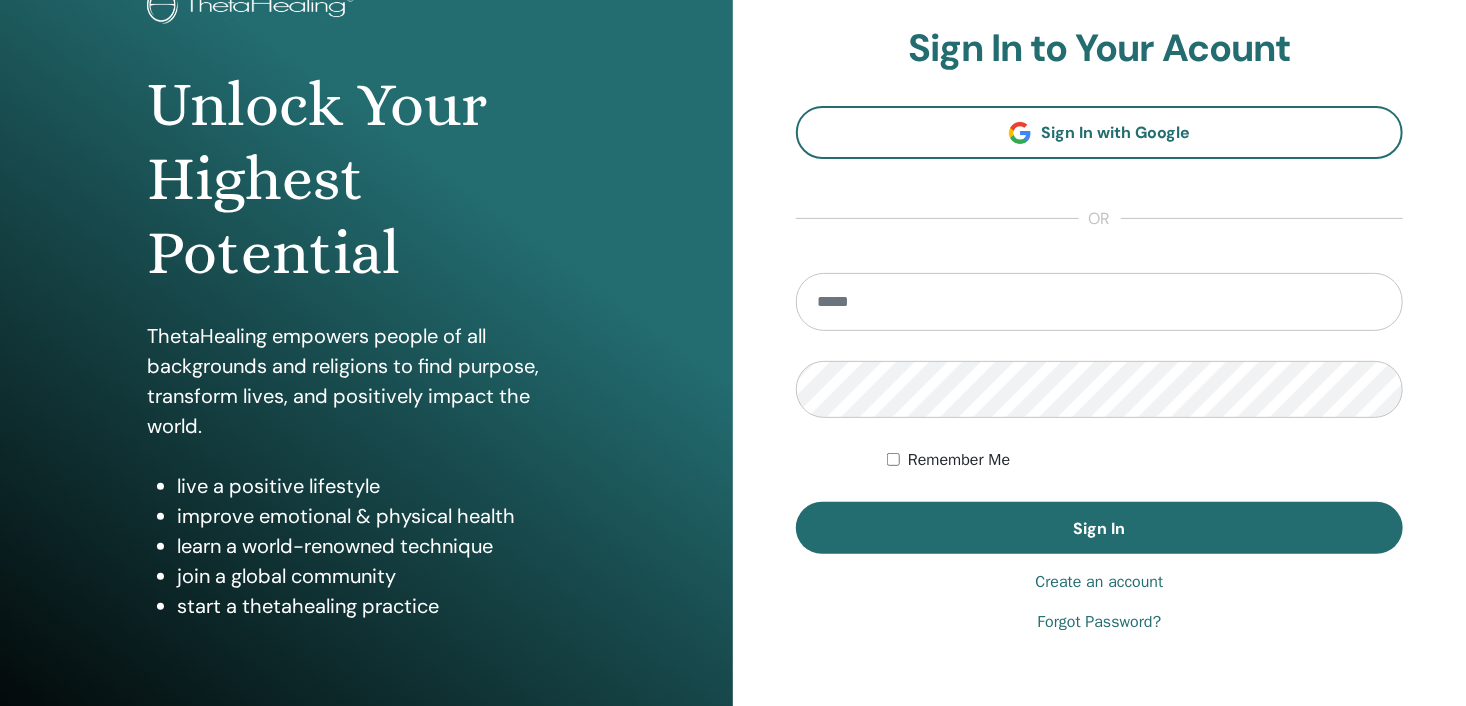 scroll, scrollTop: 200, scrollLeft: 0, axis: vertical 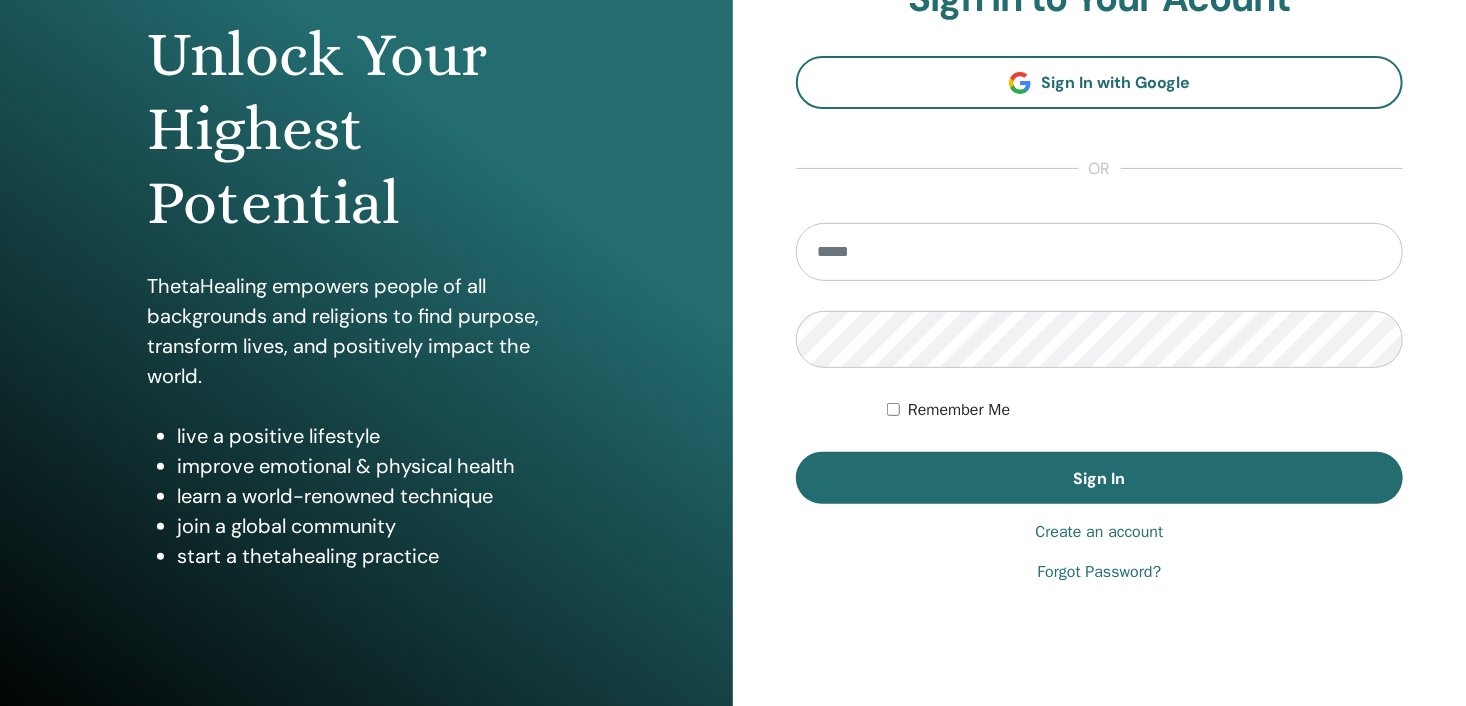 click on "Create an account" at bounding box center (1100, 532) 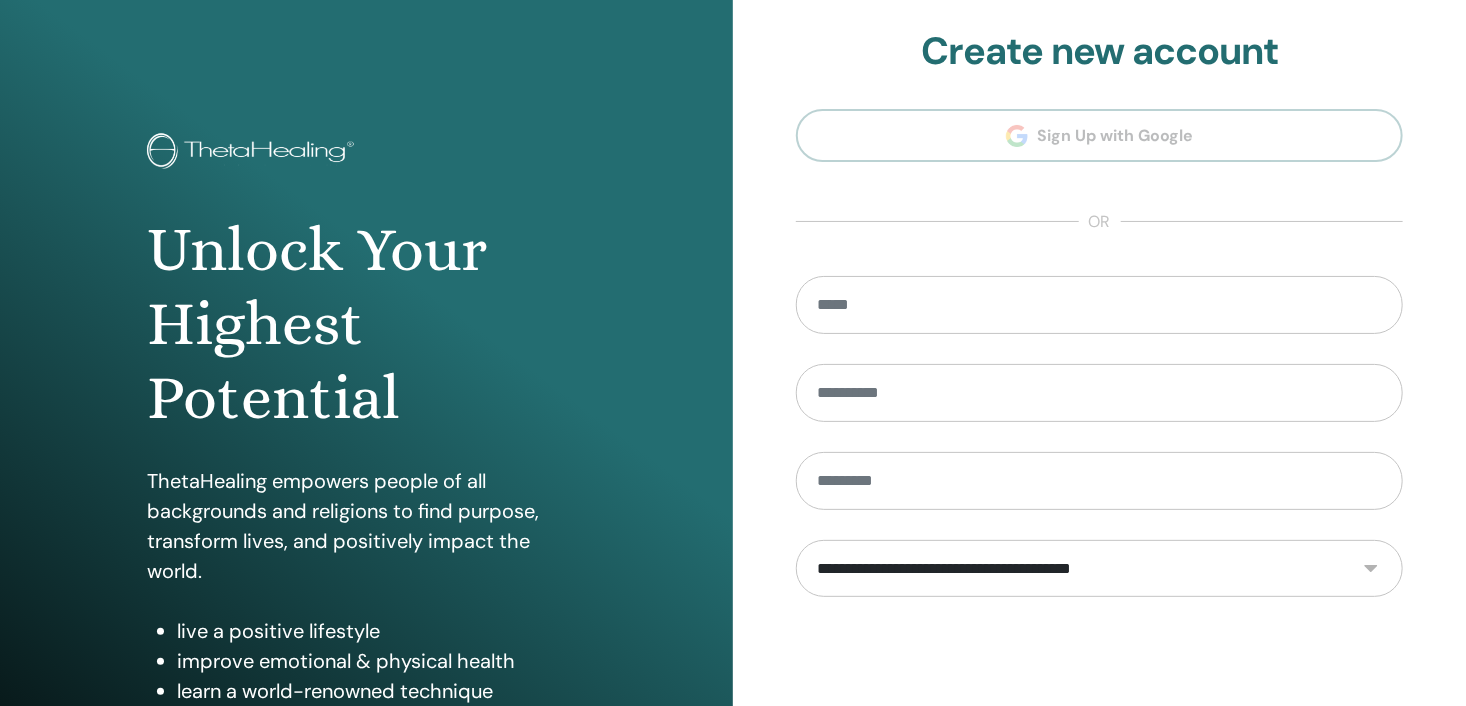 scroll, scrollTop: 0, scrollLeft: 0, axis: both 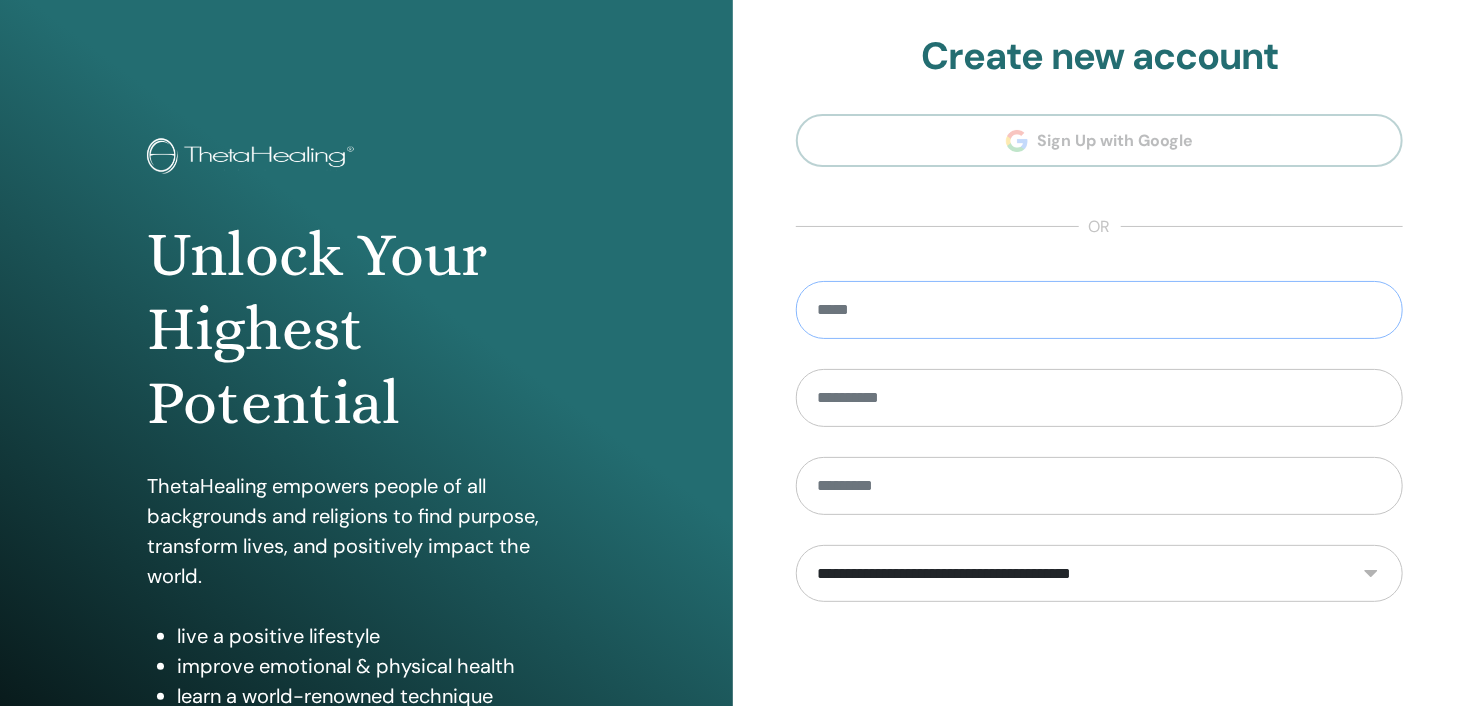click at bounding box center [1099, 310] 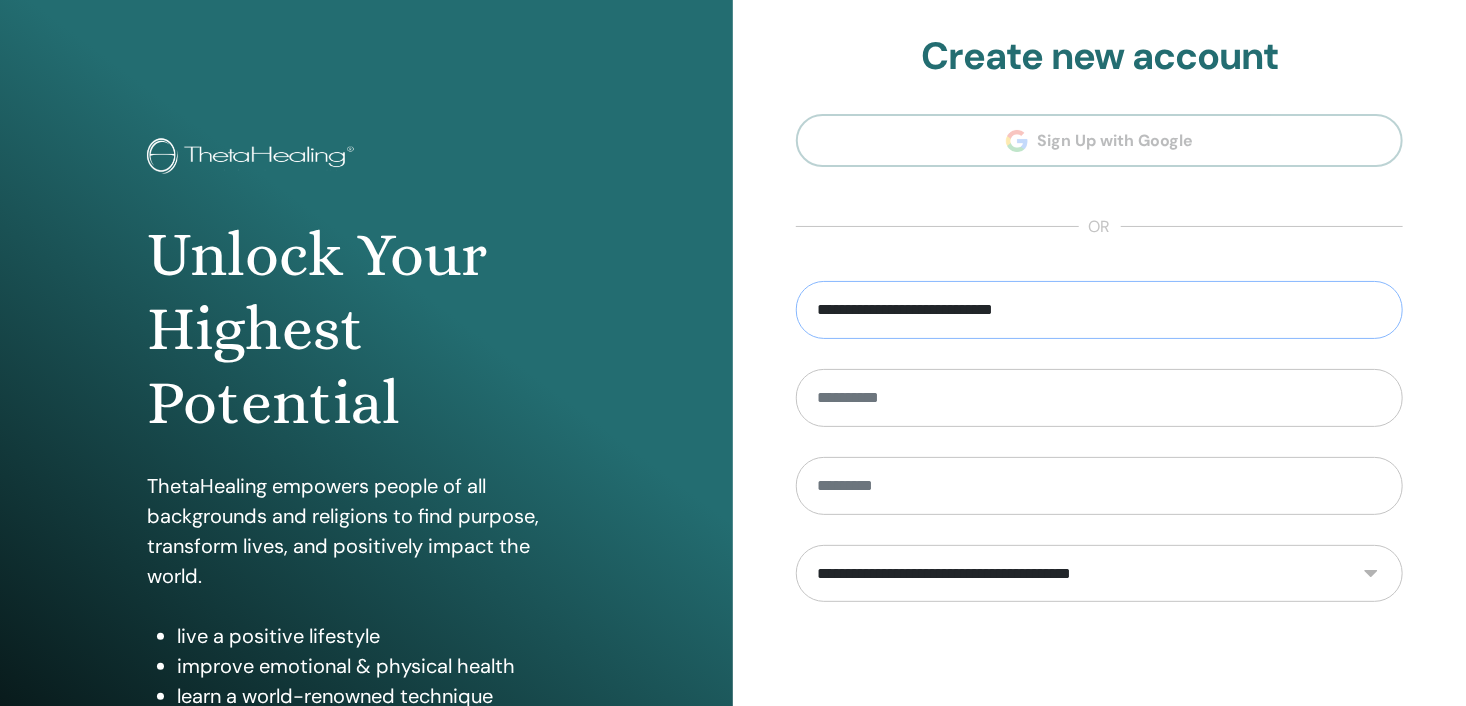 type on "**********" 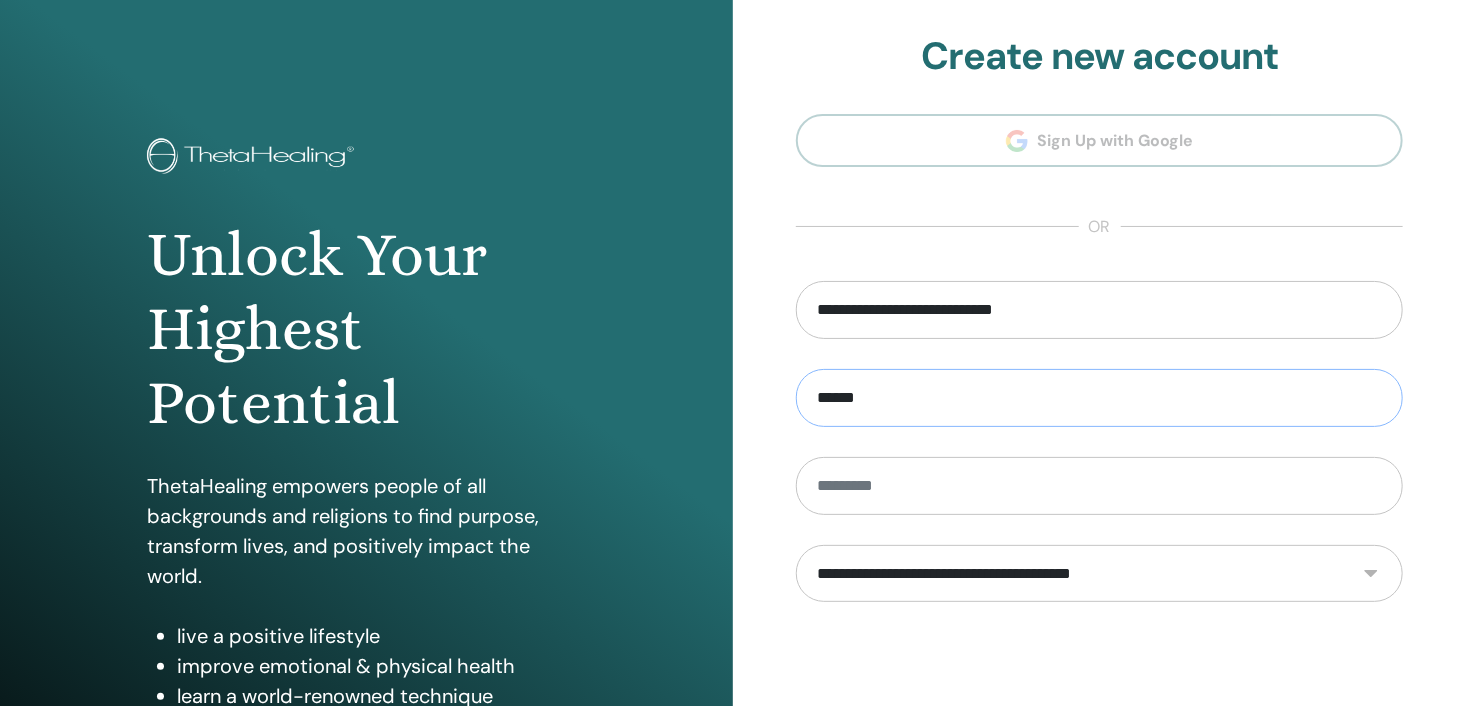 type on "******" 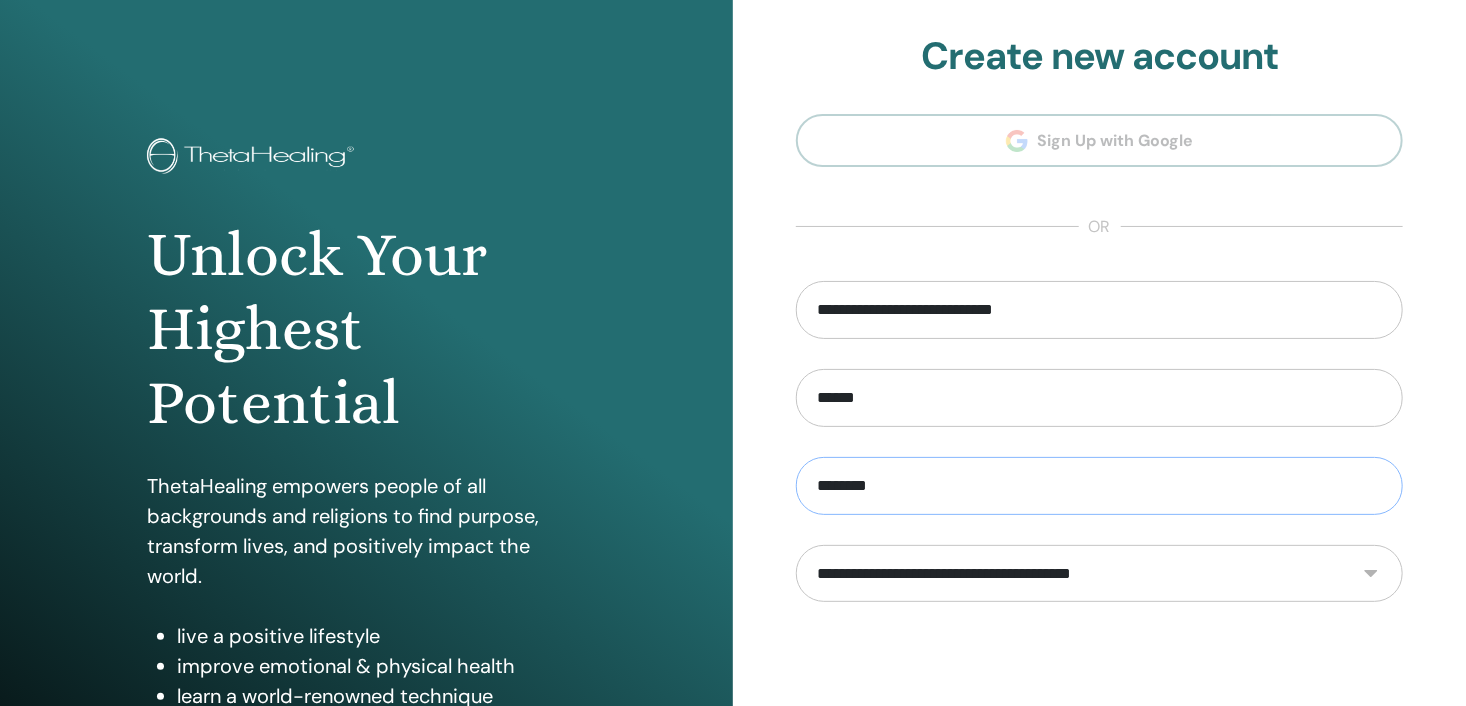 type on "********" 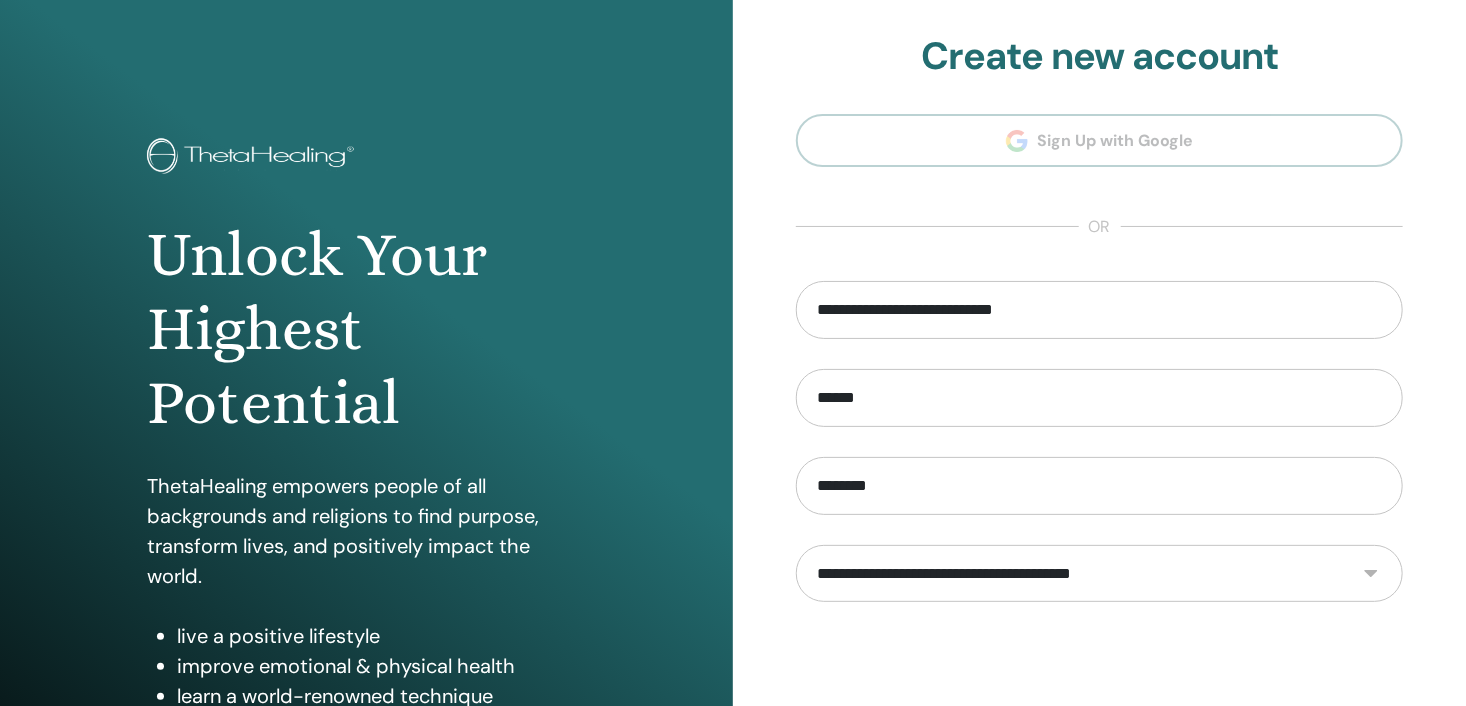 click on "**********" at bounding box center (1099, 574) 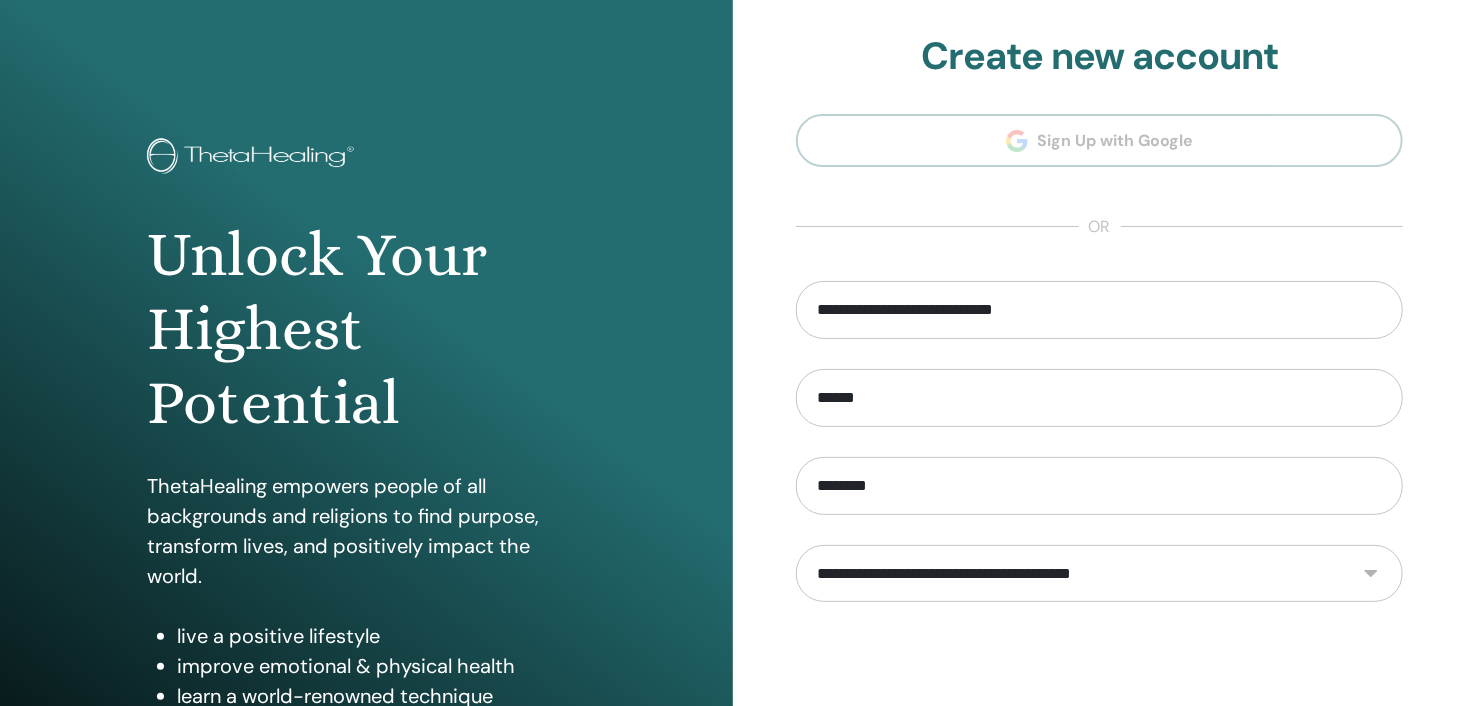 select on "***" 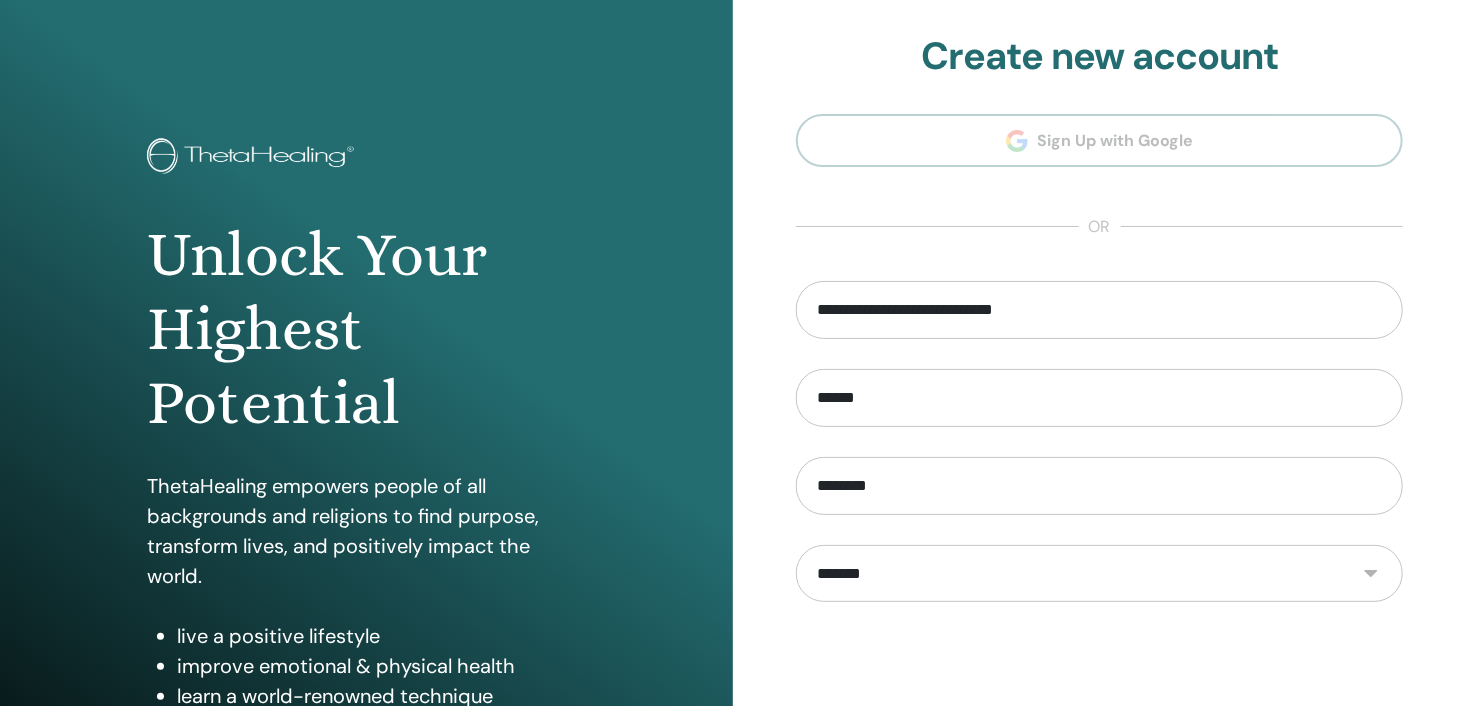 click on "**********" at bounding box center [1099, 574] 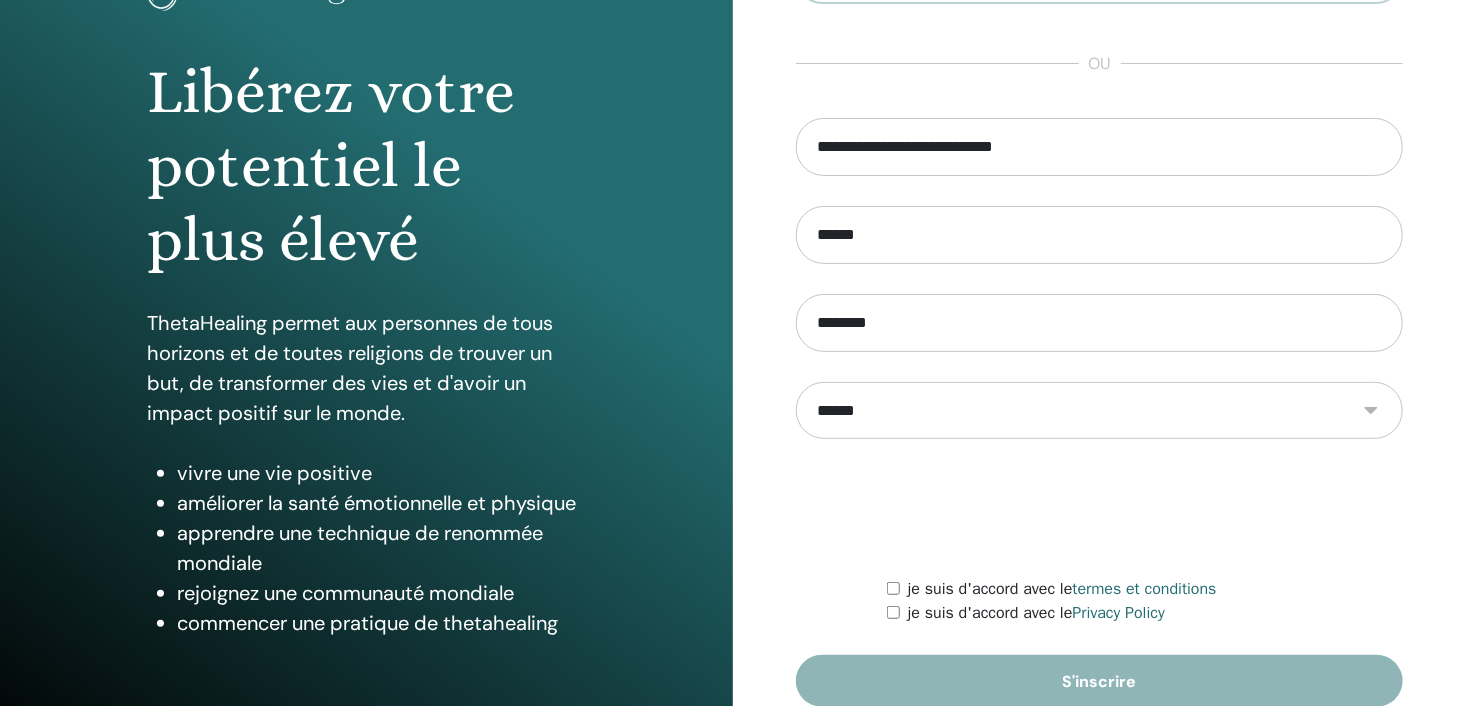 scroll, scrollTop: 253, scrollLeft: 0, axis: vertical 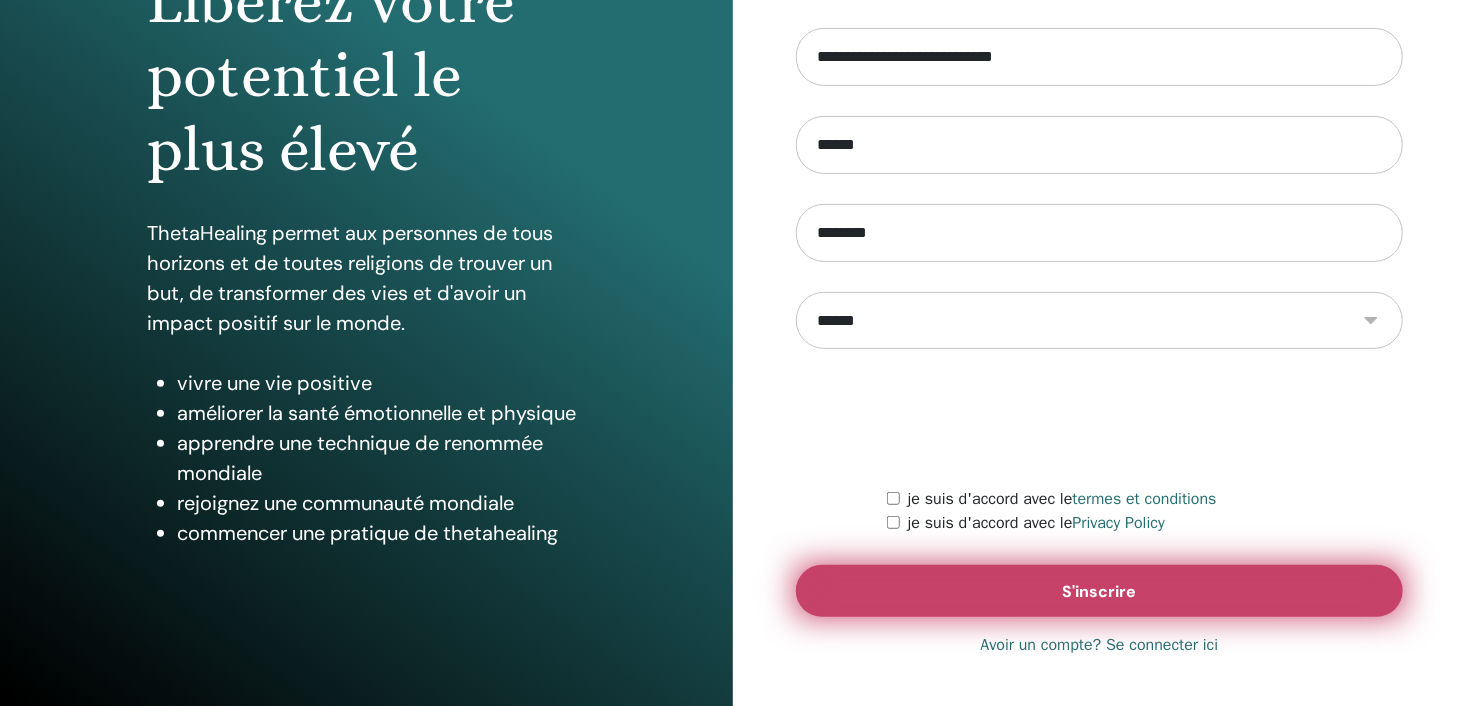 click on "S'inscrire" at bounding box center (1100, 591) 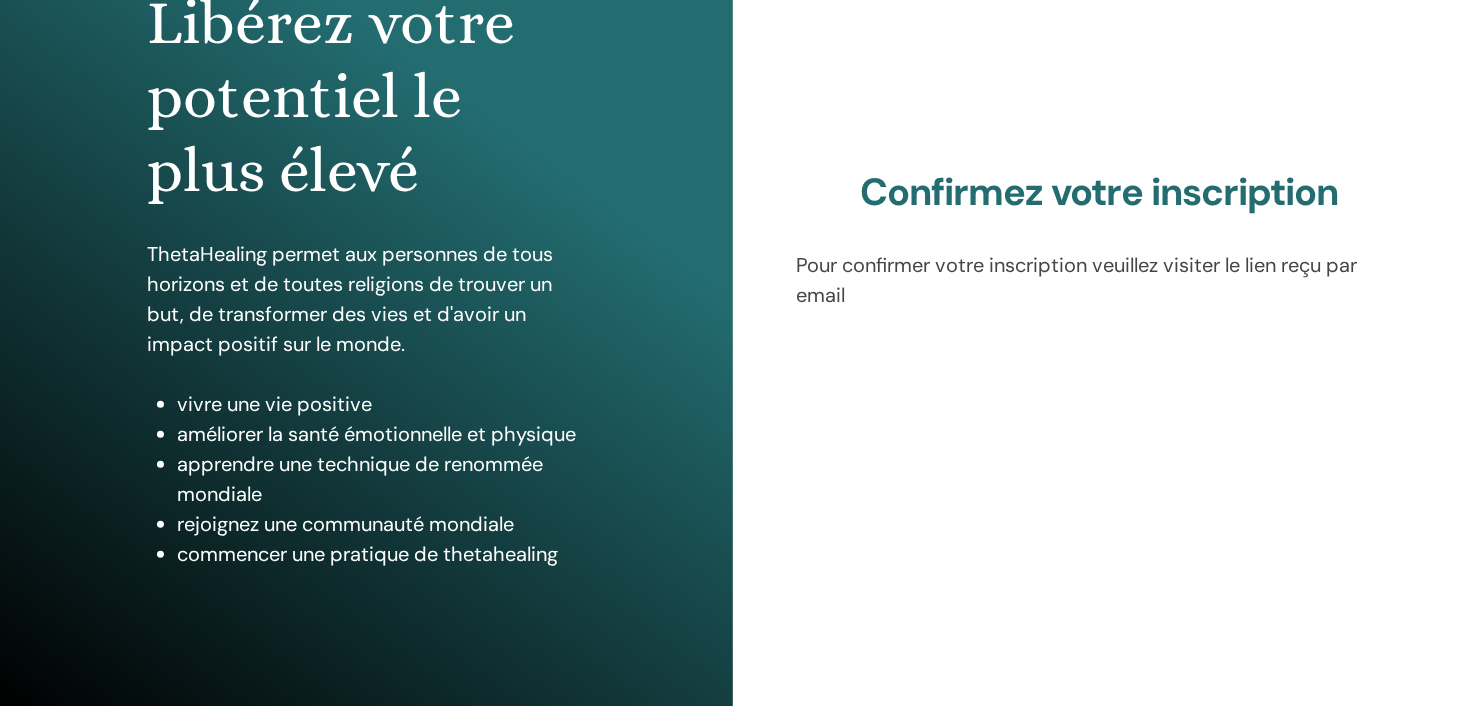 scroll, scrollTop: 253, scrollLeft: 0, axis: vertical 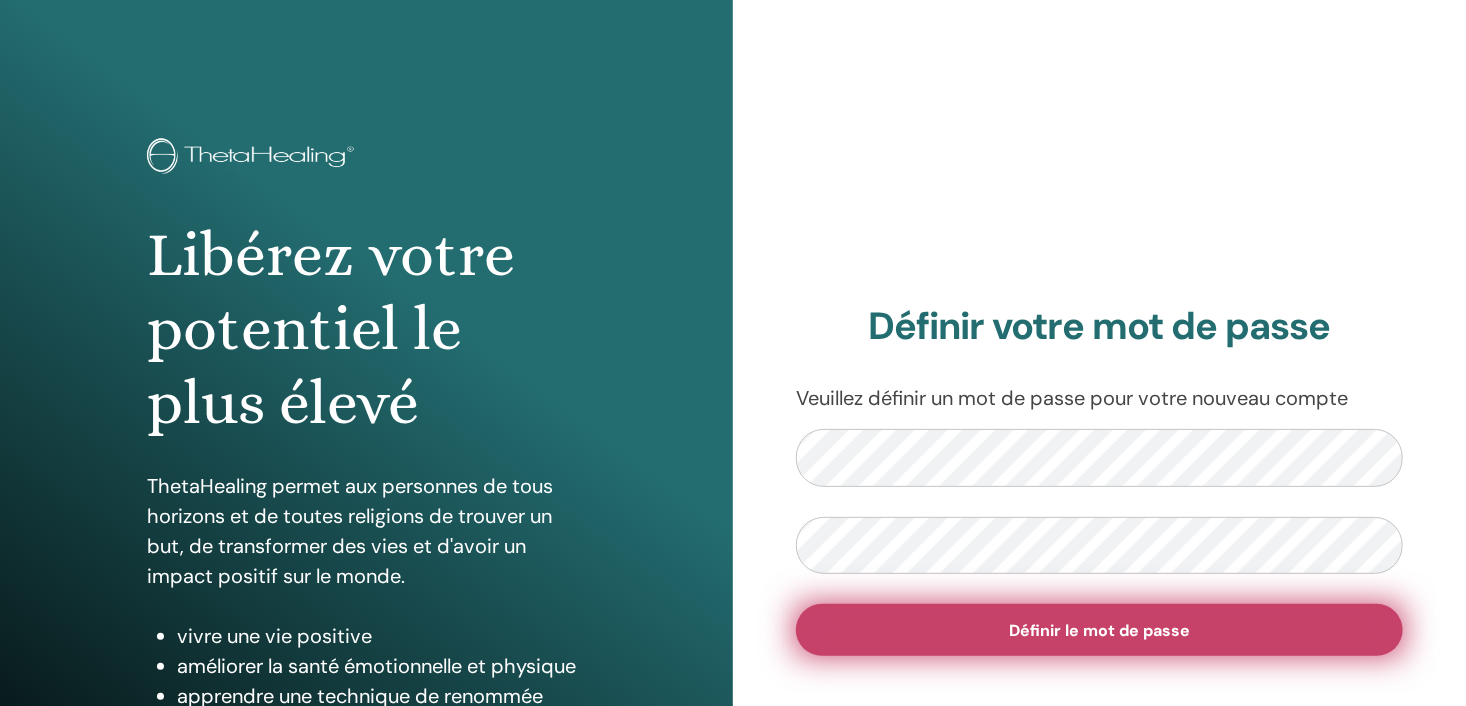 click on "Définir le mot de passe" at bounding box center [1099, 630] 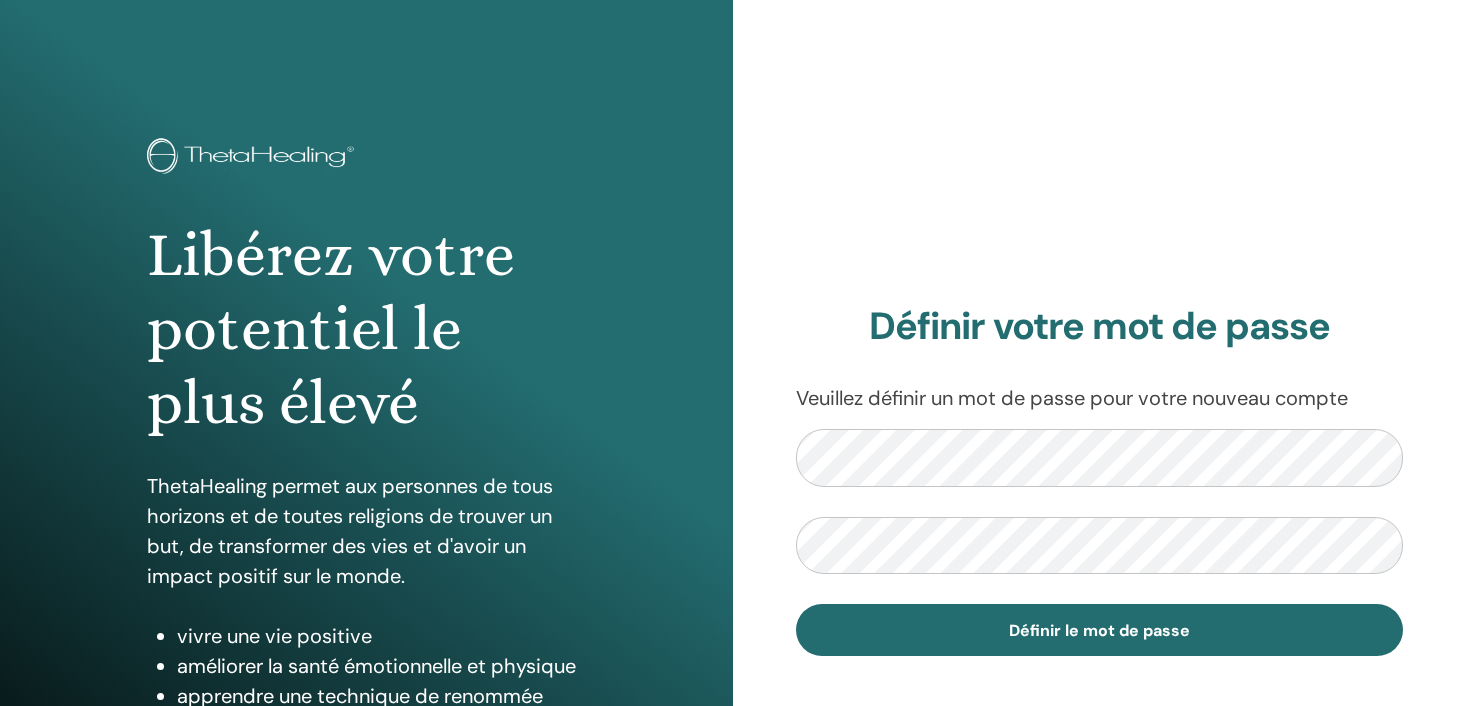 scroll, scrollTop: 0, scrollLeft: 0, axis: both 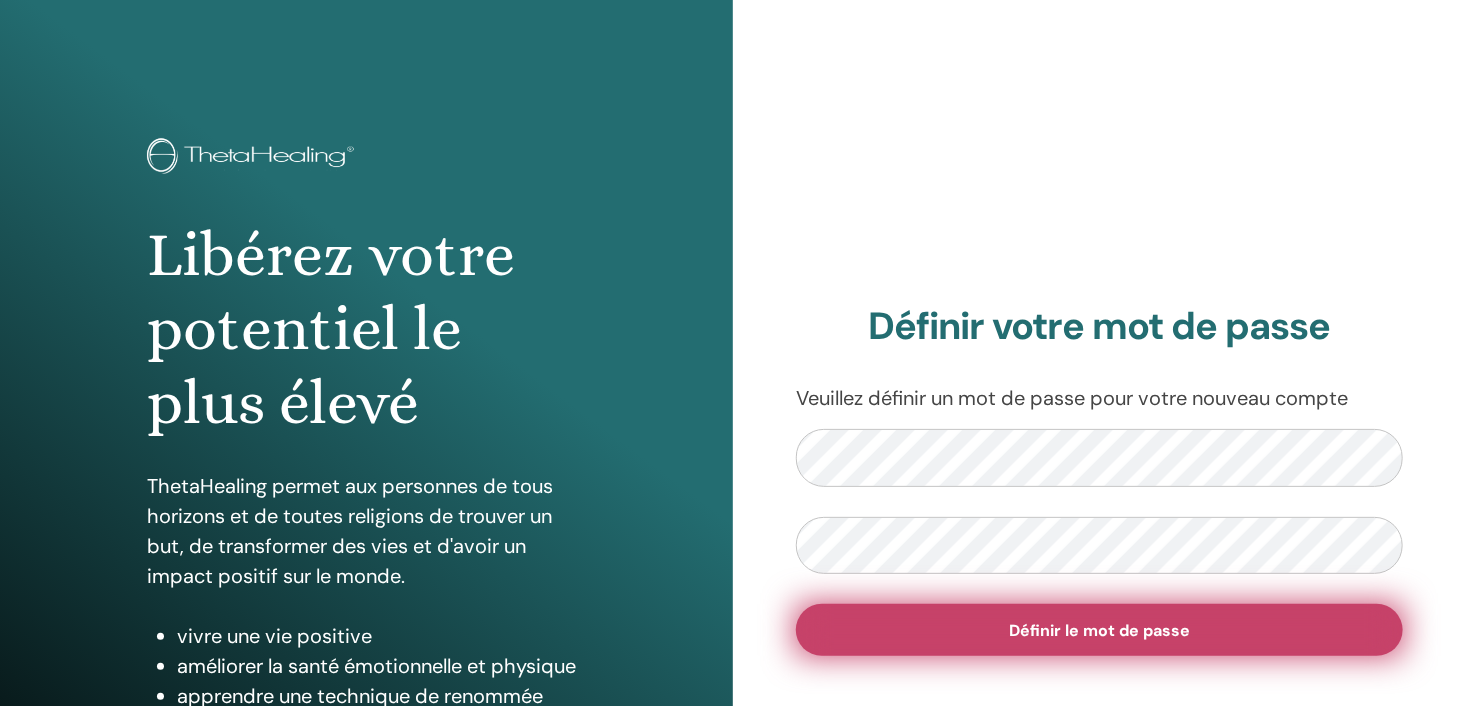 click on "Définir le mot de passe" at bounding box center (1099, 630) 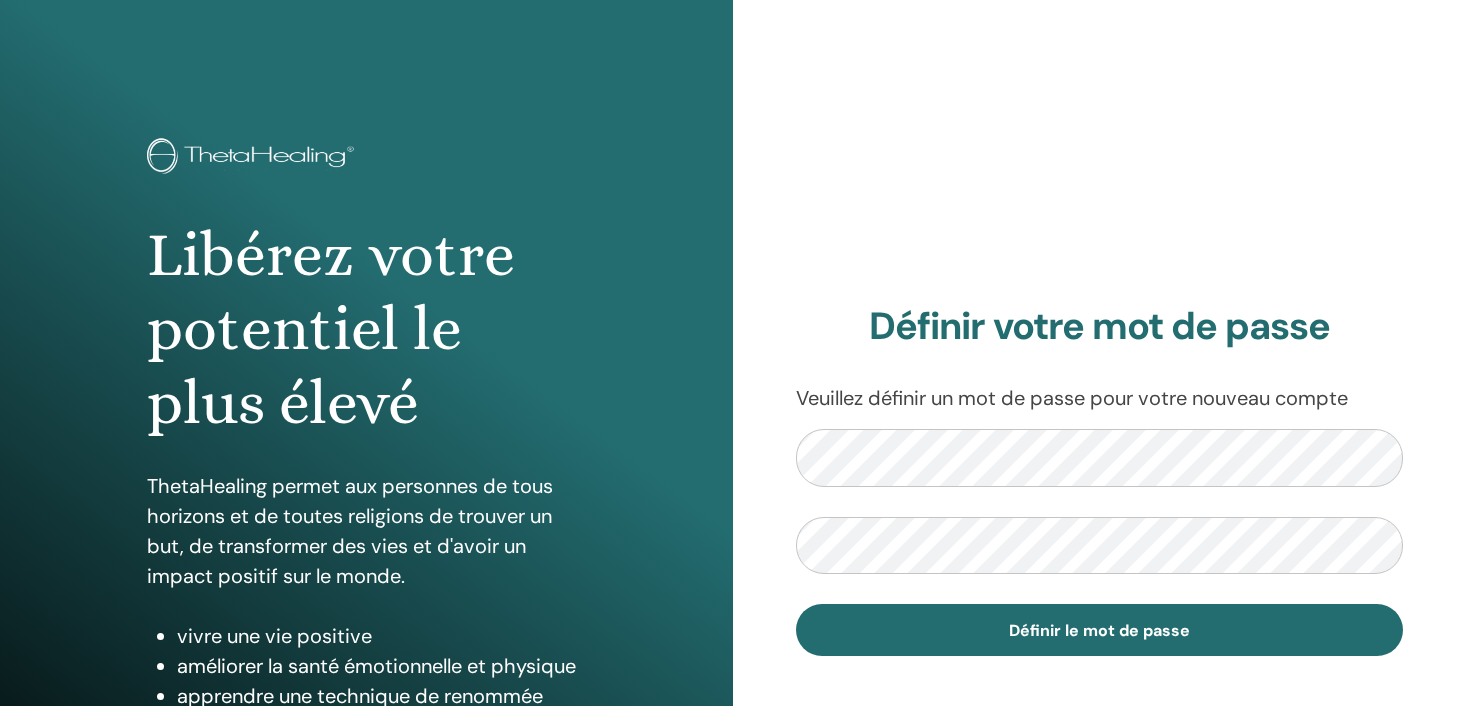 scroll, scrollTop: 0, scrollLeft: 0, axis: both 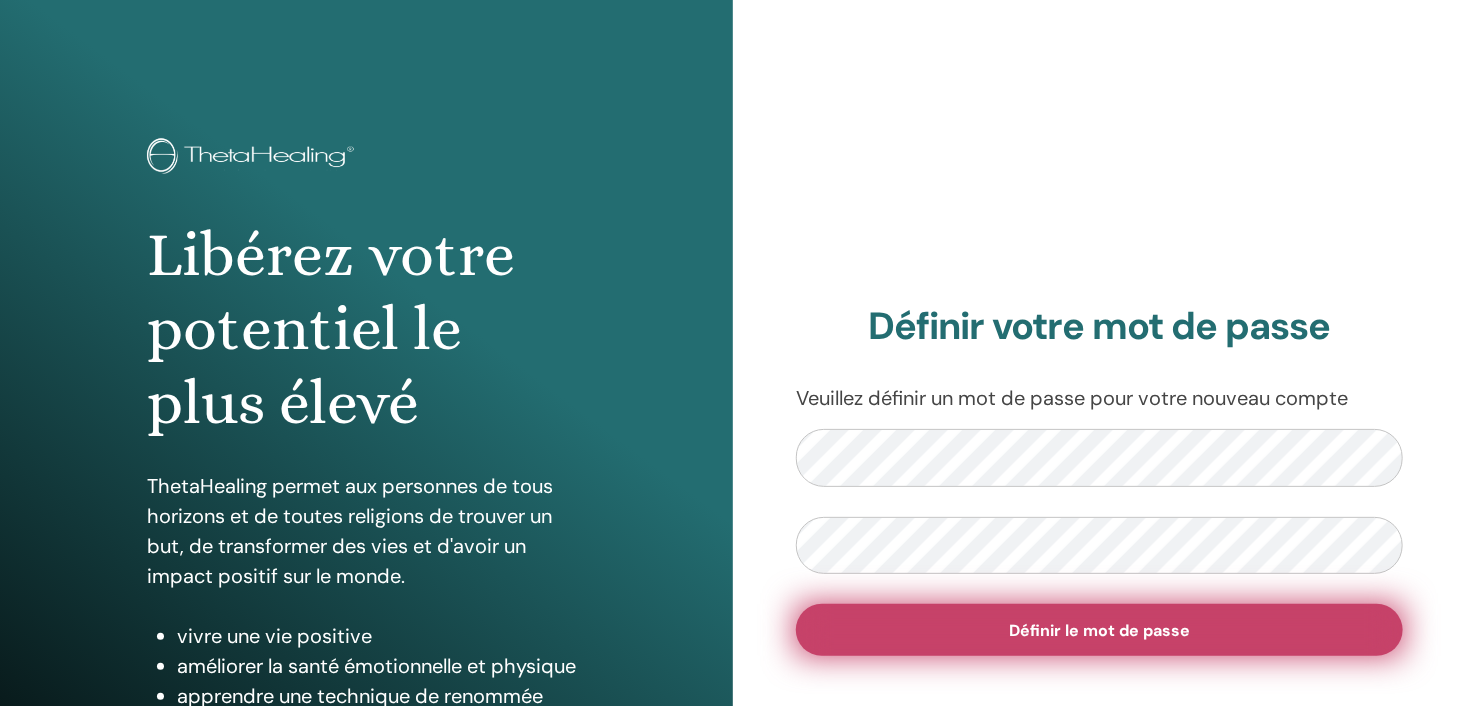 click on "Définir le mot de passe" at bounding box center (1099, 630) 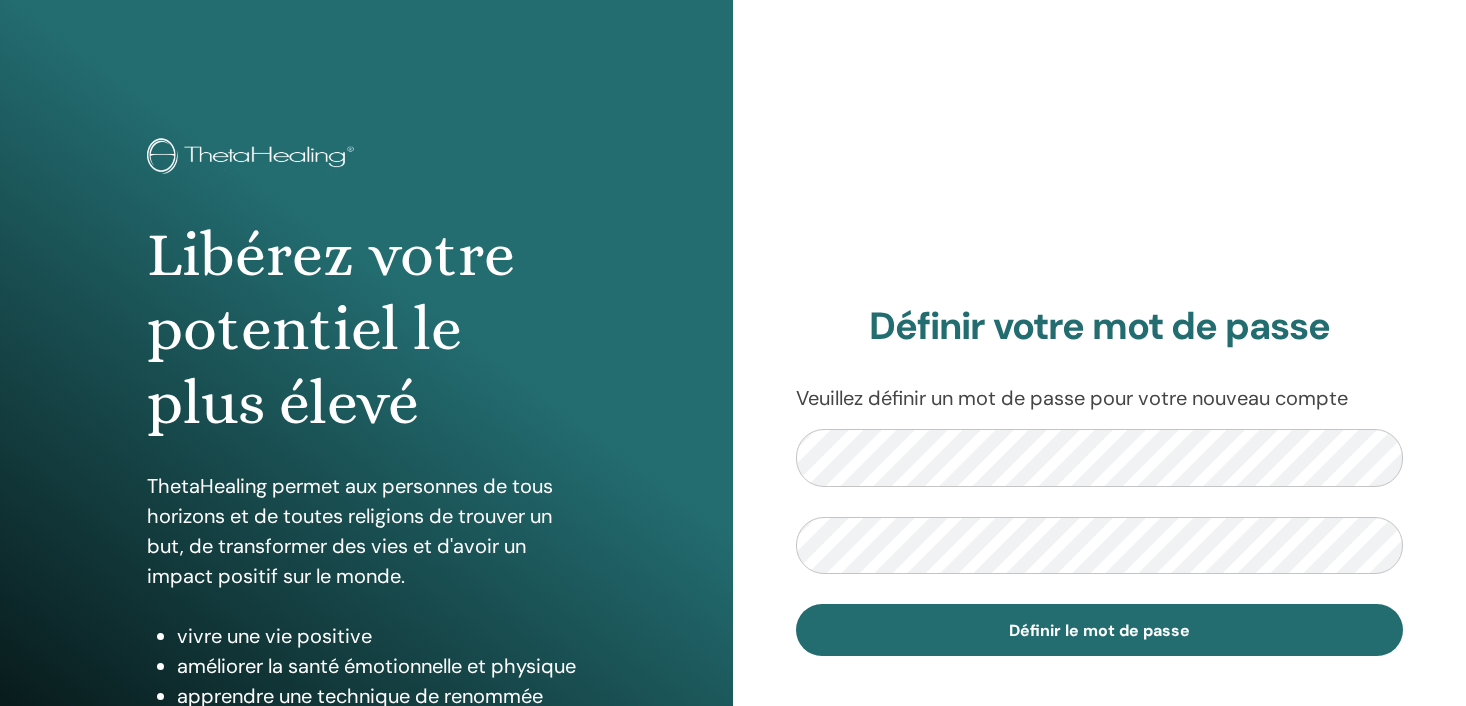scroll, scrollTop: 0, scrollLeft: 0, axis: both 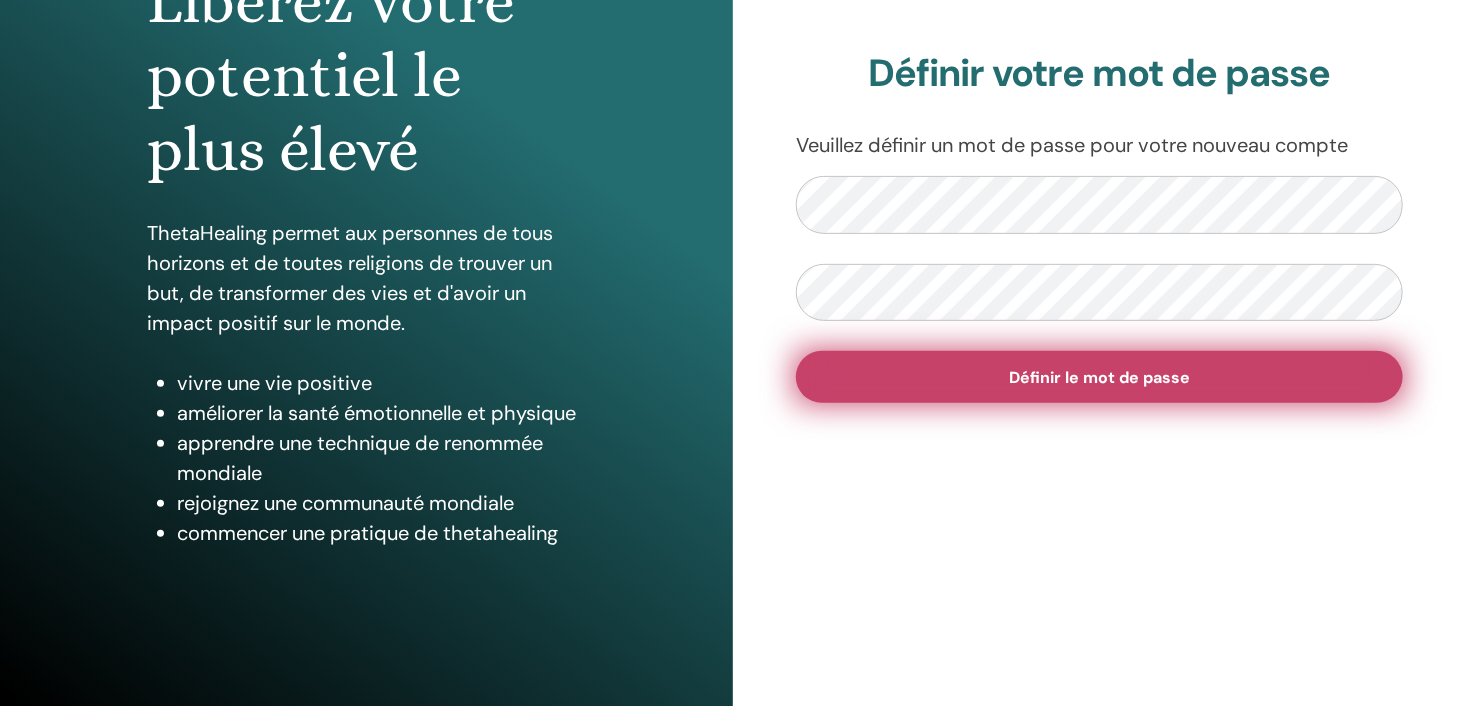 click on "Définir le mot de passe" at bounding box center (1099, 377) 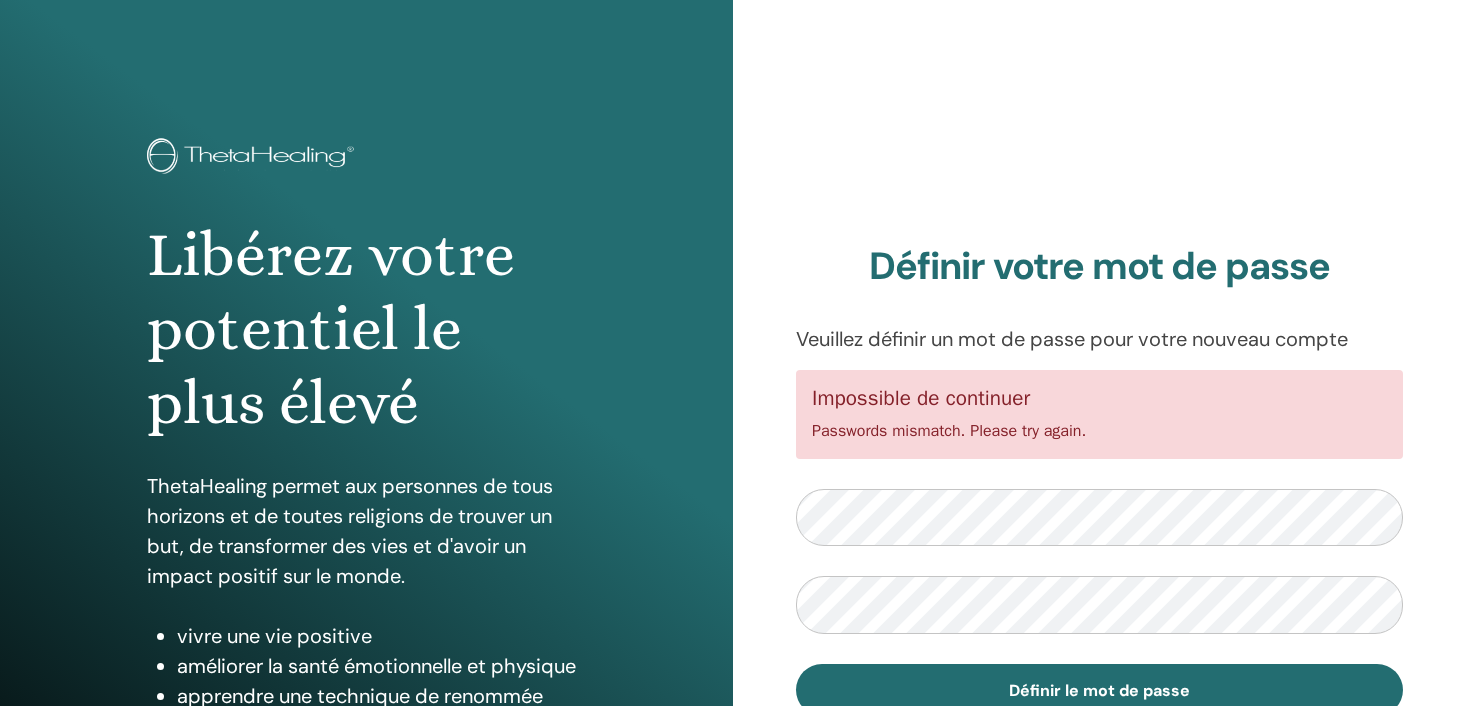 scroll, scrollTop: 0, scrollLeft: 0, axis: both 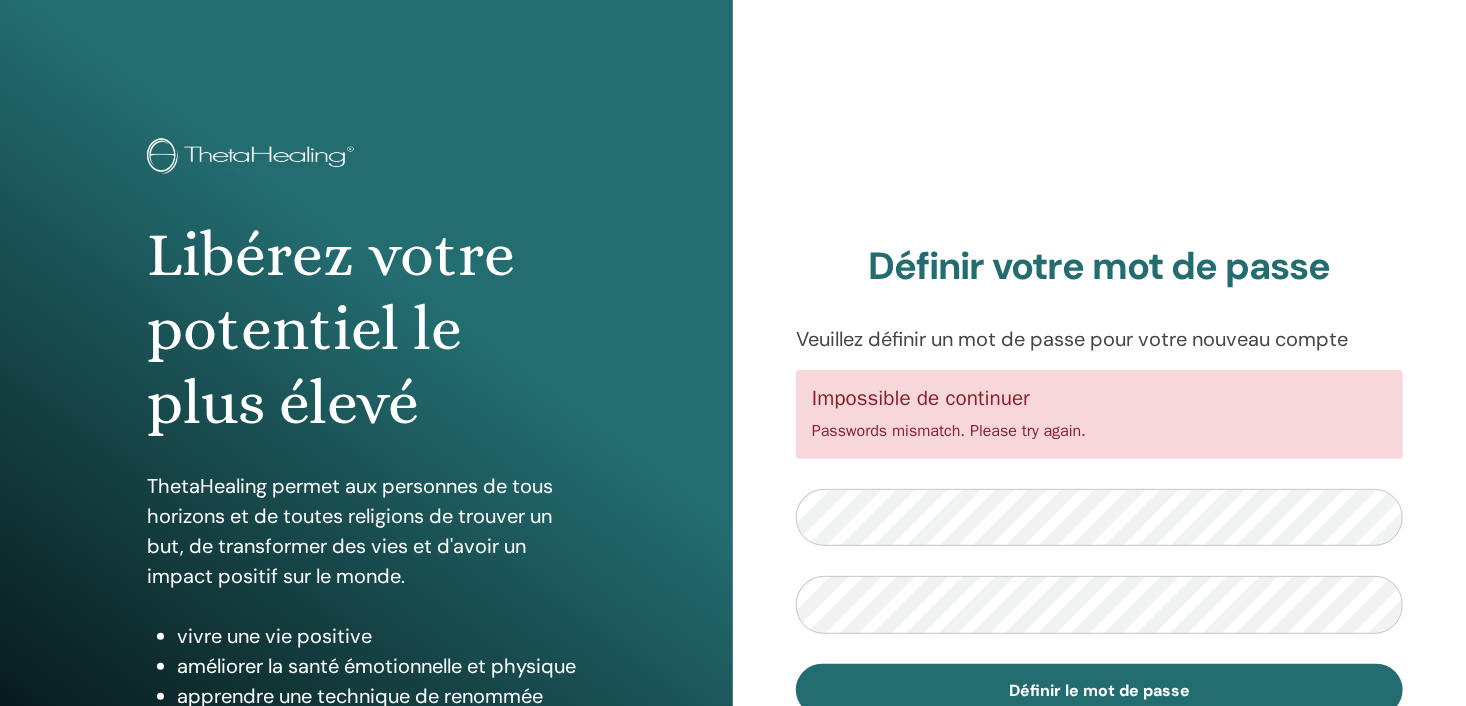 drag, startPoint x: 0, startPoint y: 0, endPoint x: 1127, endPoint y: 373, distance: 1187.1217 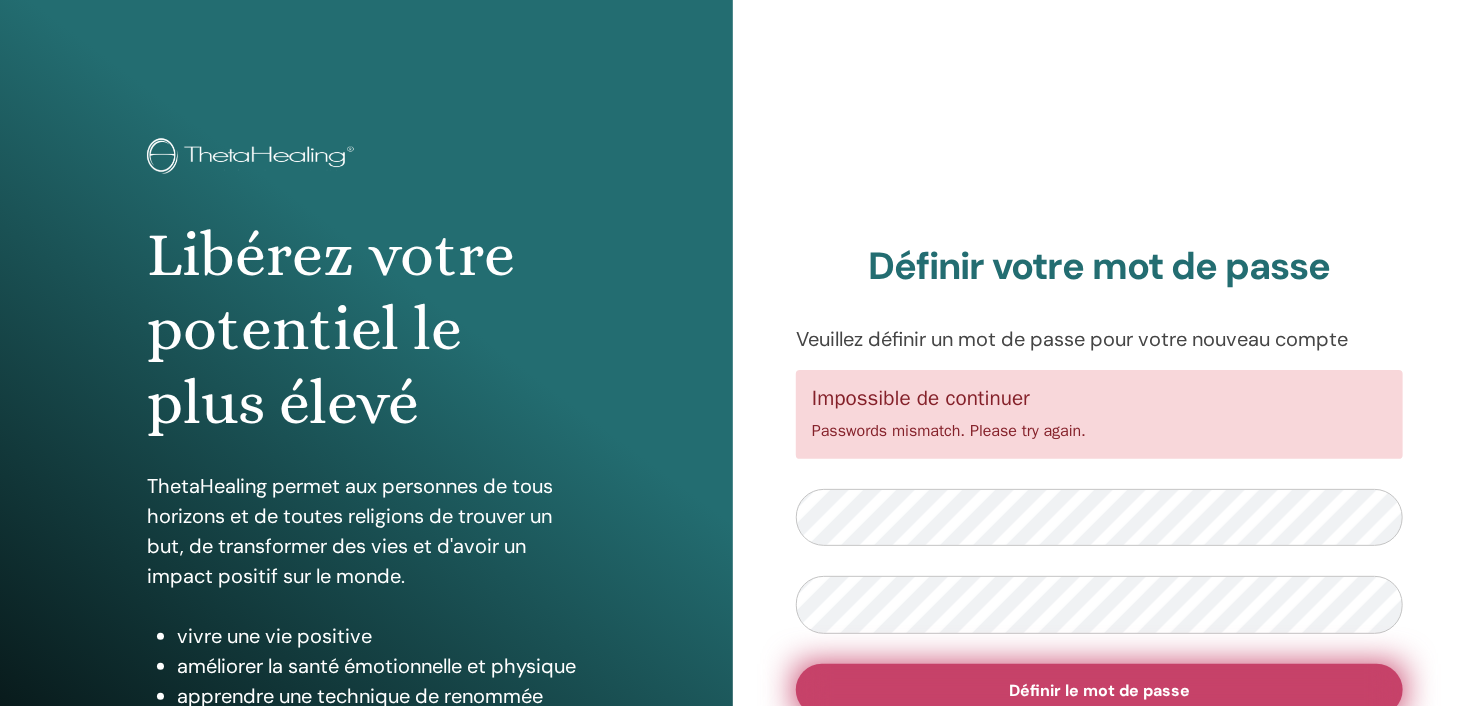 click on "Définir le mot de passe" at bounding box center [1099, 690] 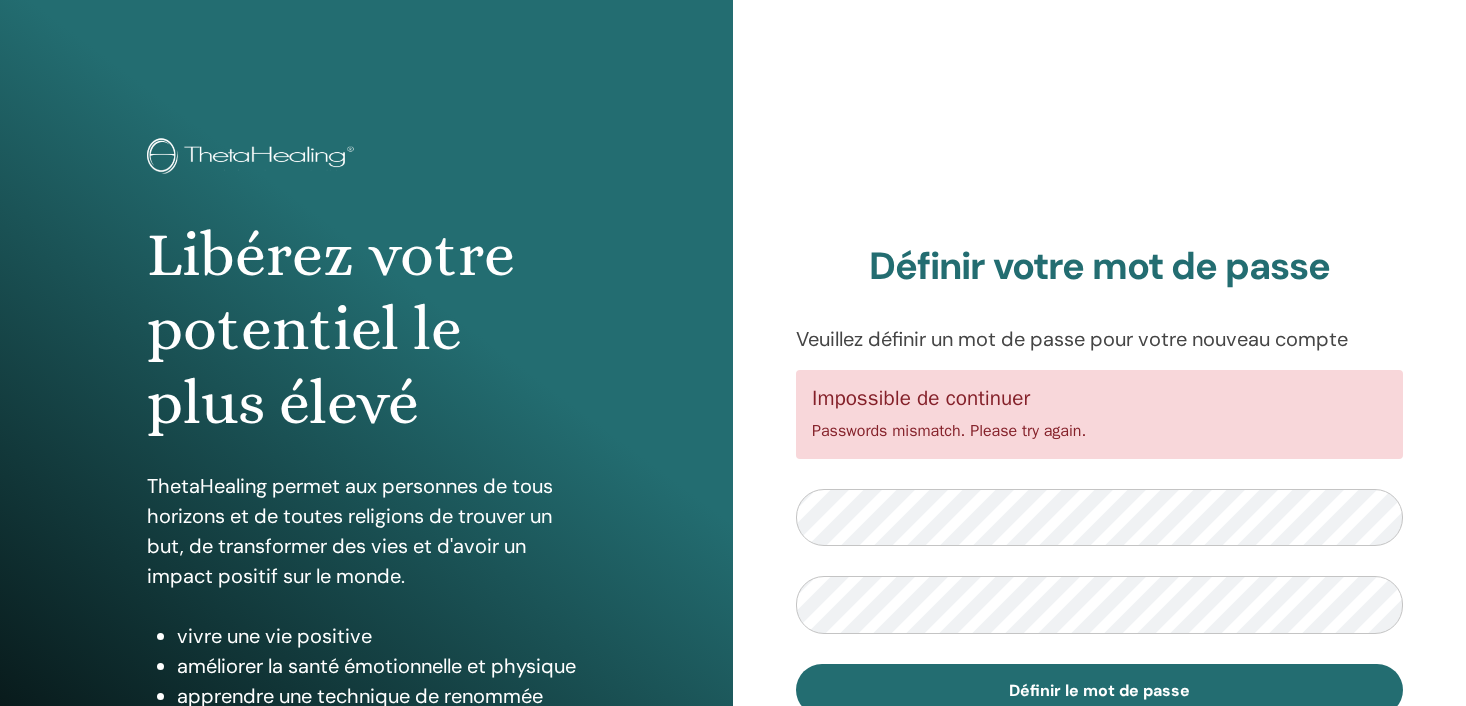 scroll, scrollTop: 0, scrollLeft: 0, axis: both 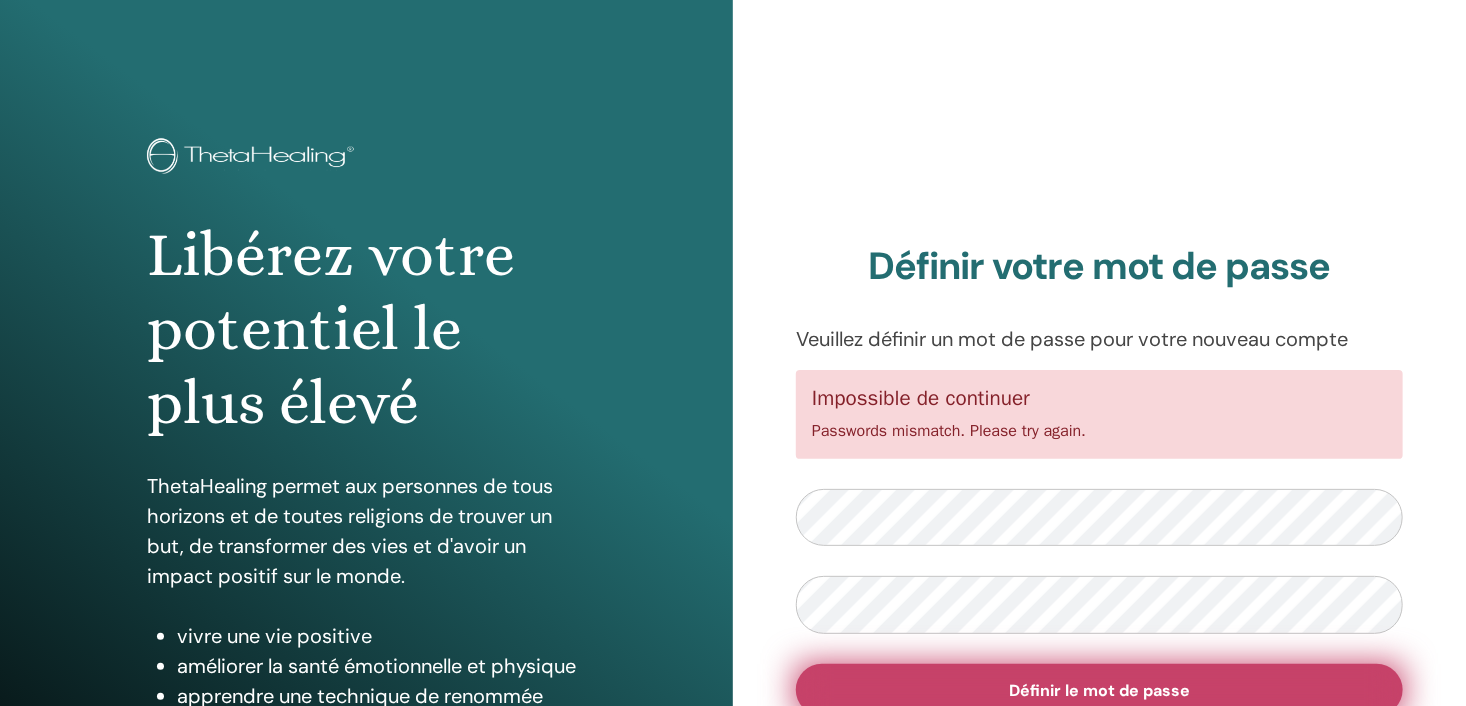click on "Définir le mot de passe" at bounding box center (1099, 690) 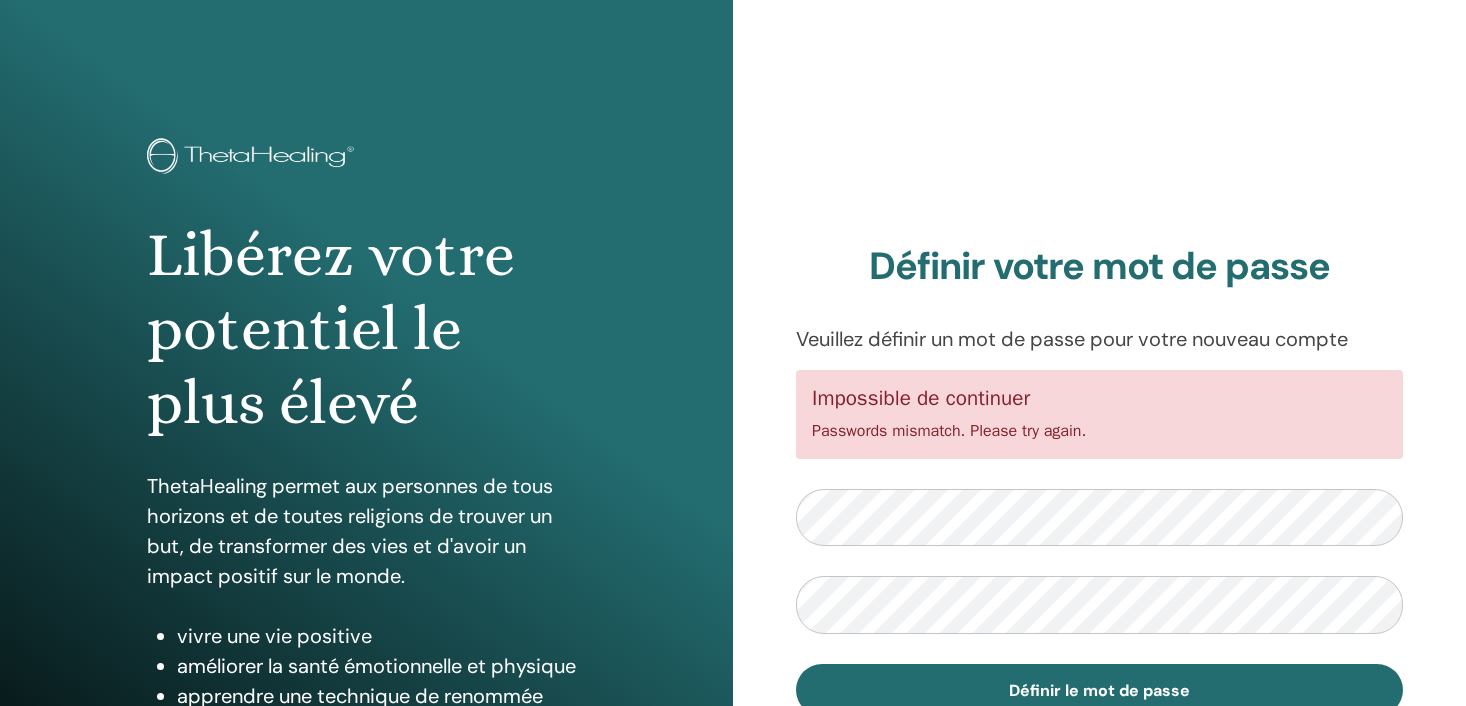 scroll, scrollTop: 0, scrollLeft: 0, axis: both 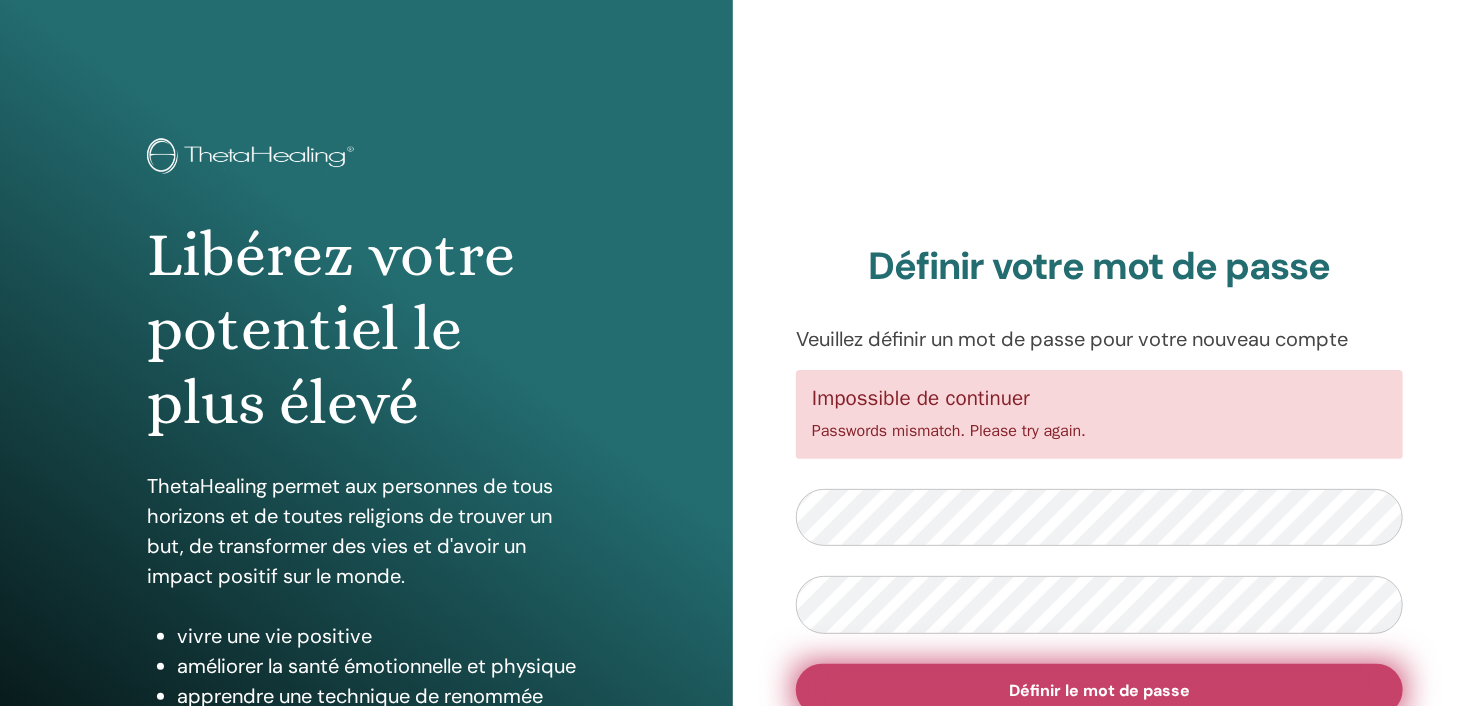 click on "Définir le mot de passe" at bounding box center (1099, 690) 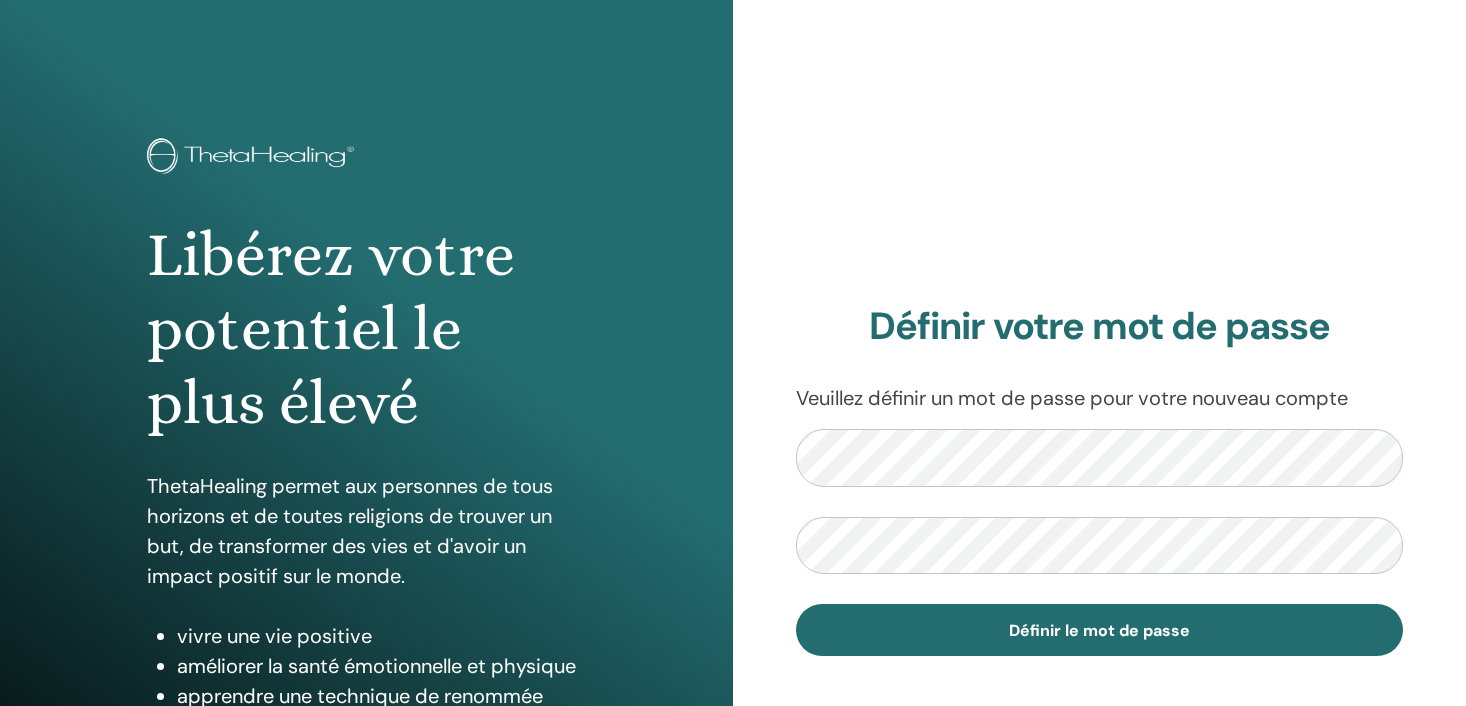 scroll, scrollTop: 0, scrollLeft: 0, axis: both 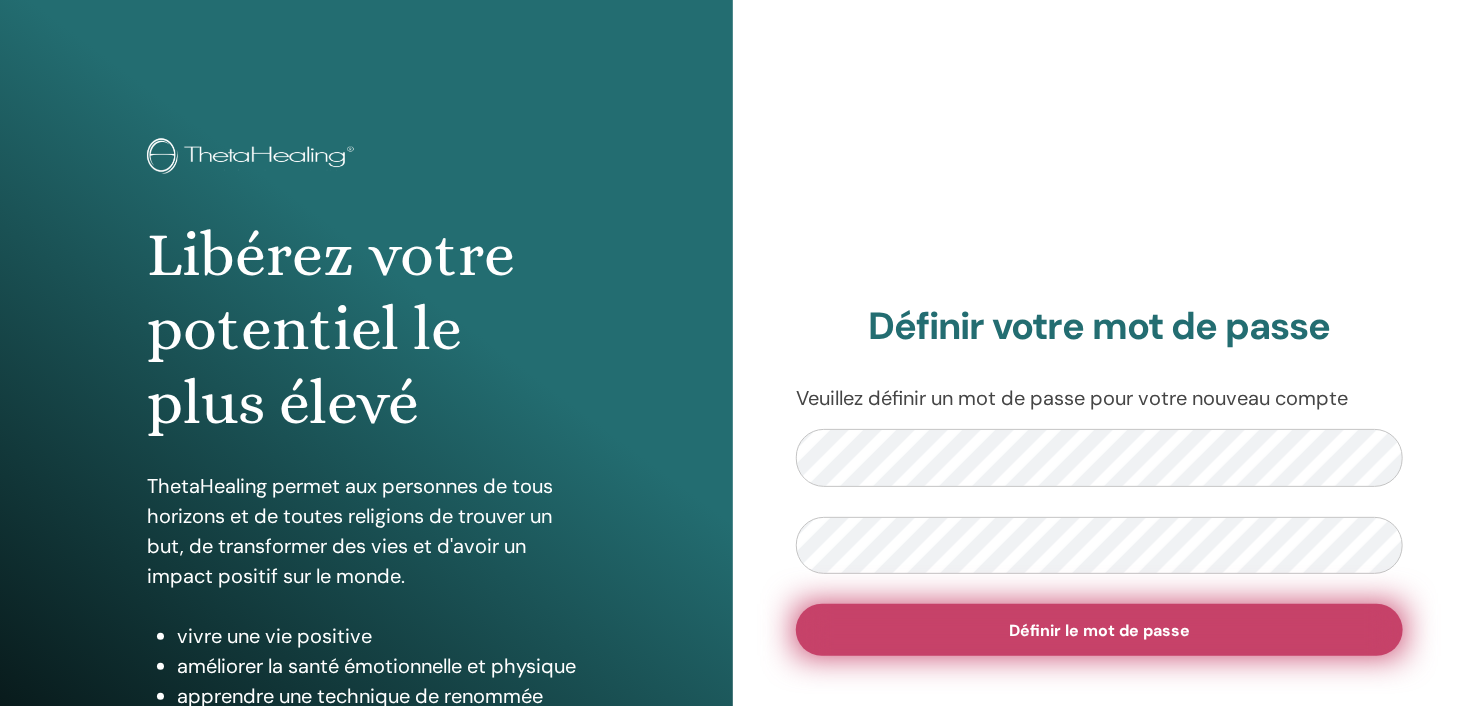 click on "Définir le mot de passe" at bounding box center (1099, 630) 